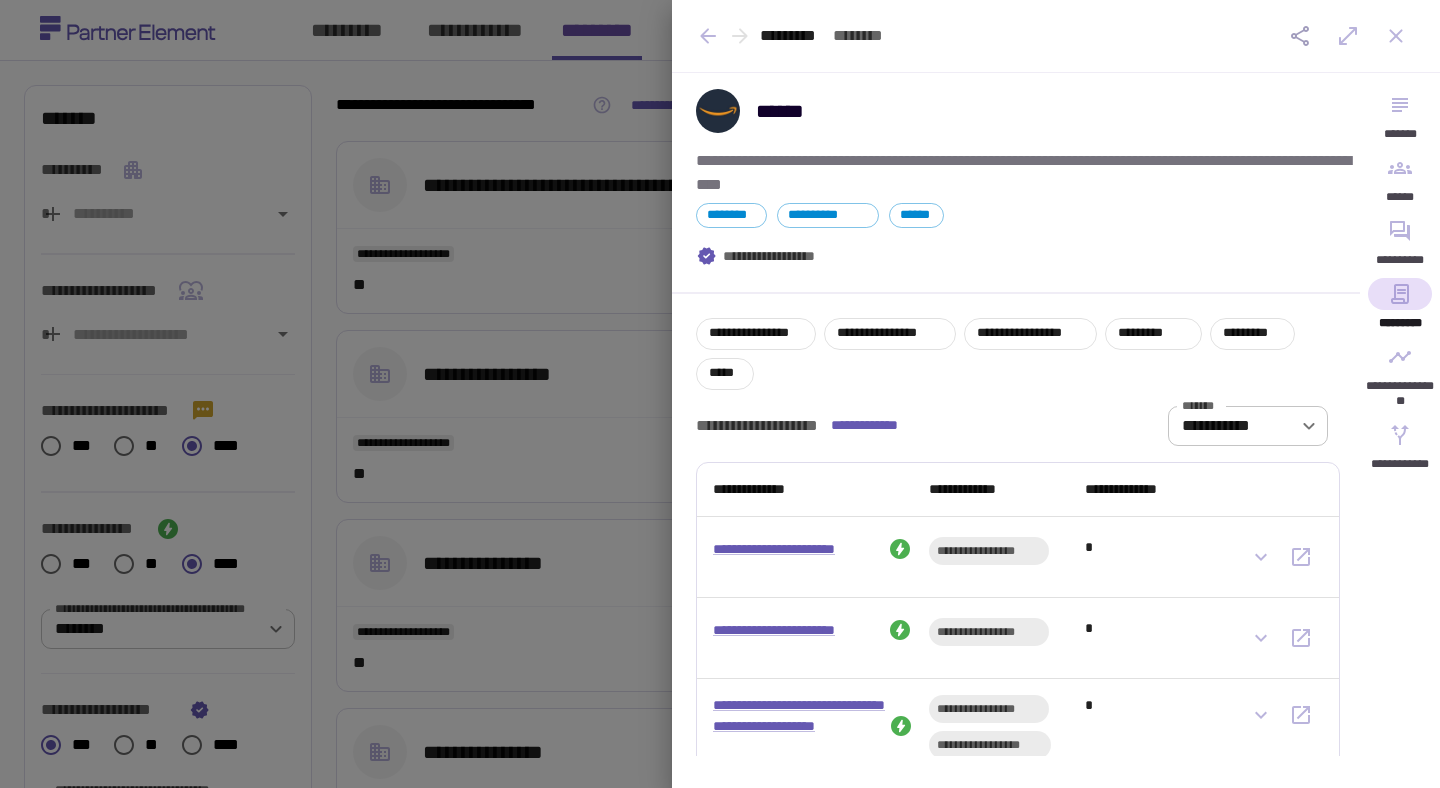 scroll, scrollTop: 0, scrollLeft: 0, axis: both 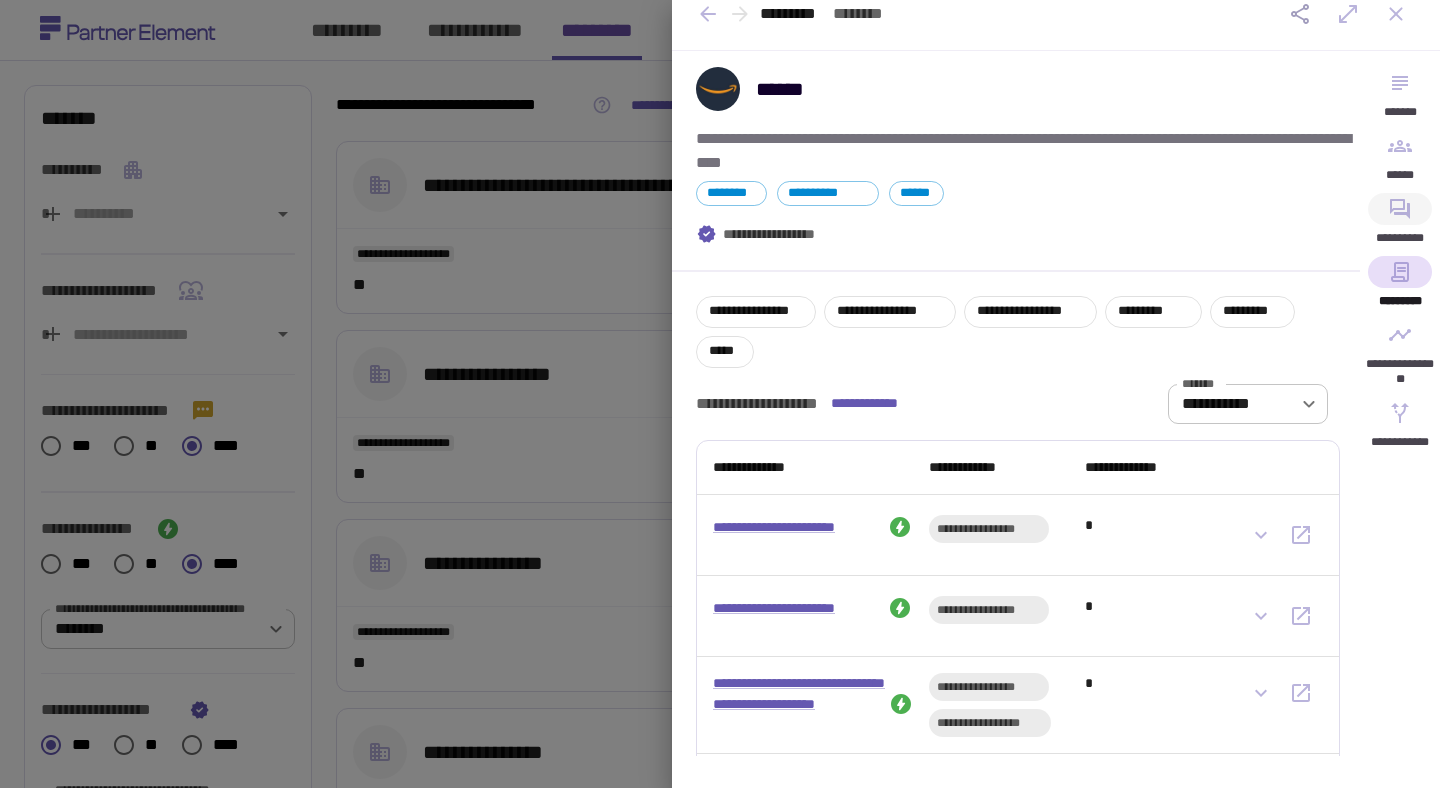 click 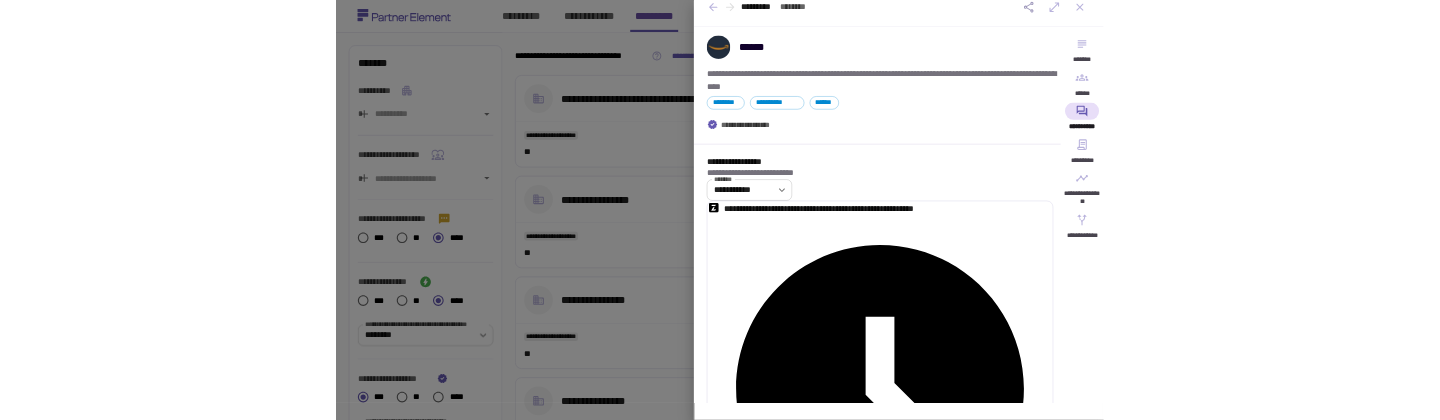 scroll, scrollTop: 0, scrollLeft: 0, axis: both 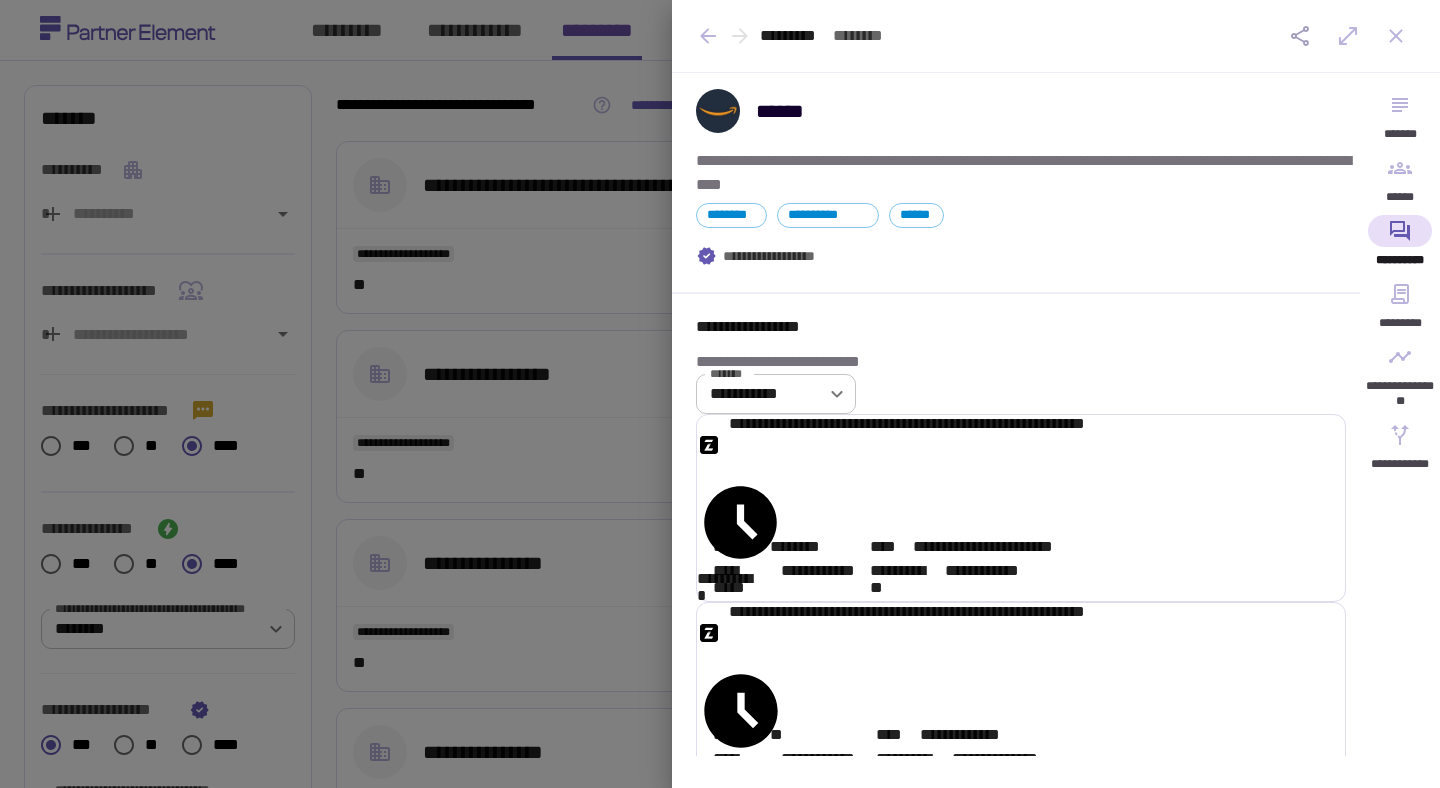 type 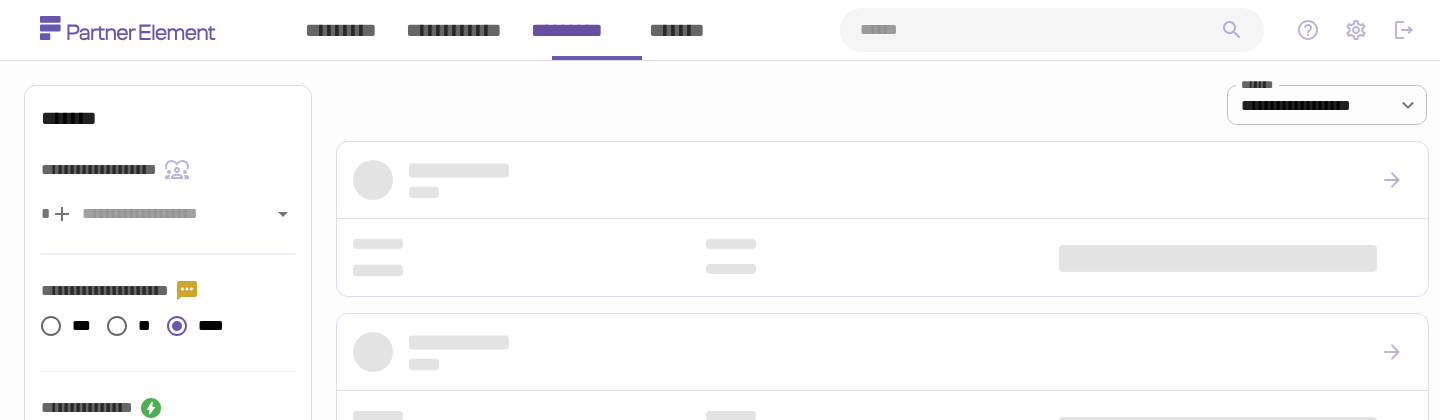 scroll, scrollTop: 0, scrollLeft: 0, axis: both 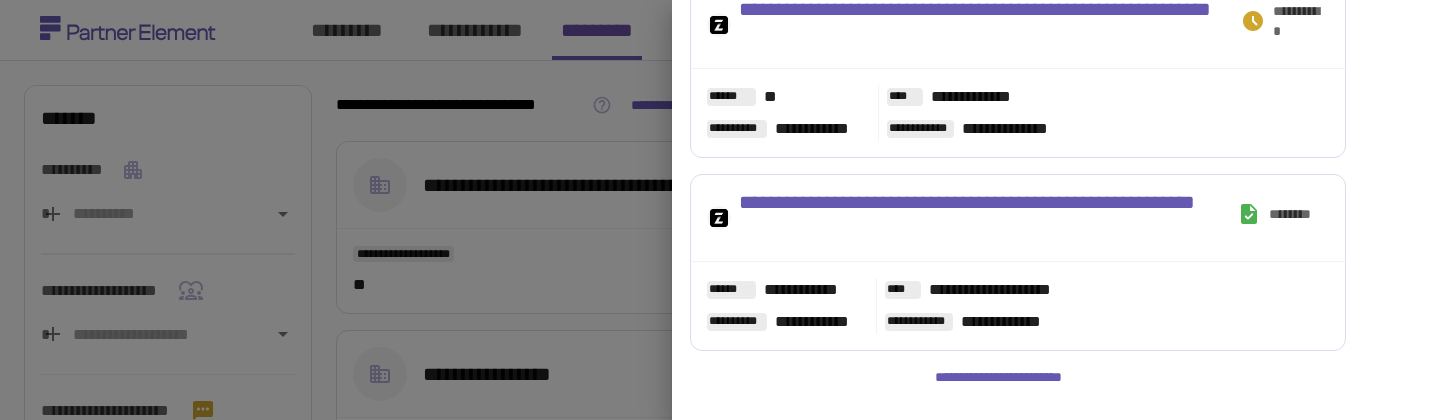 click on "**********" at bounding box center [1017, 88] 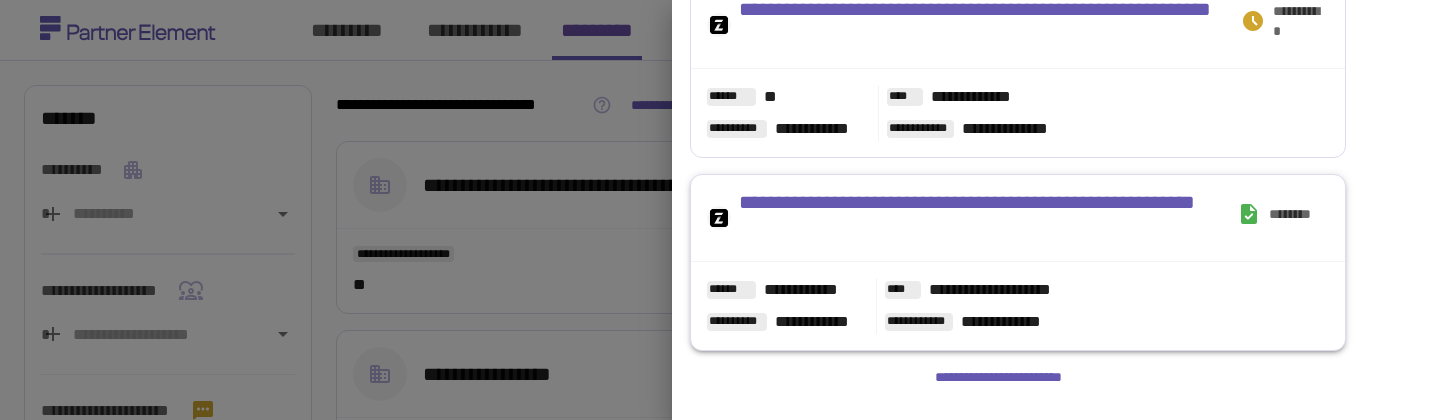 click on "**********" at bounding box center [987, 218] 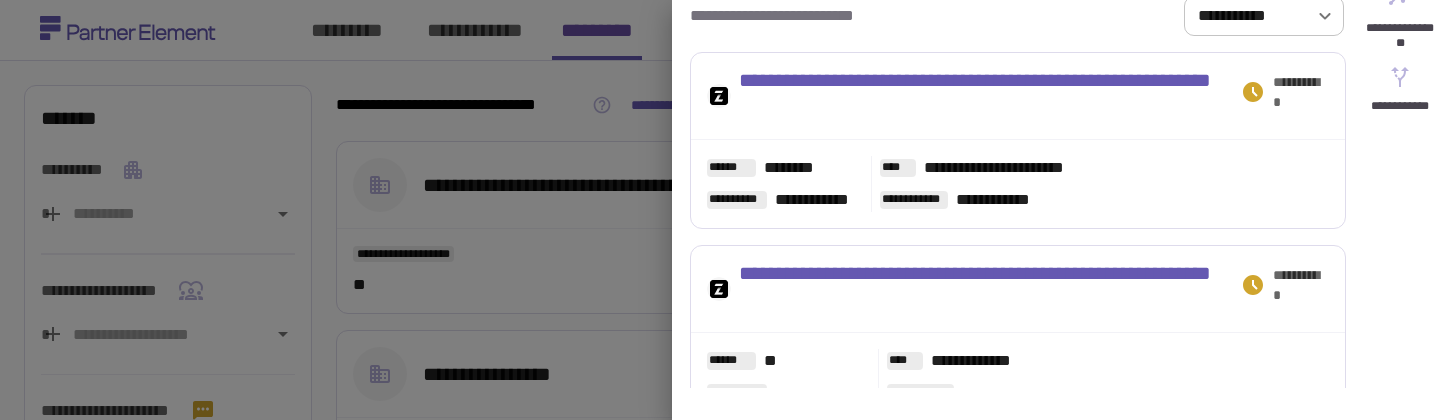 scroll, scrollTop: 216, scrollLeft: 0, axis: vertical 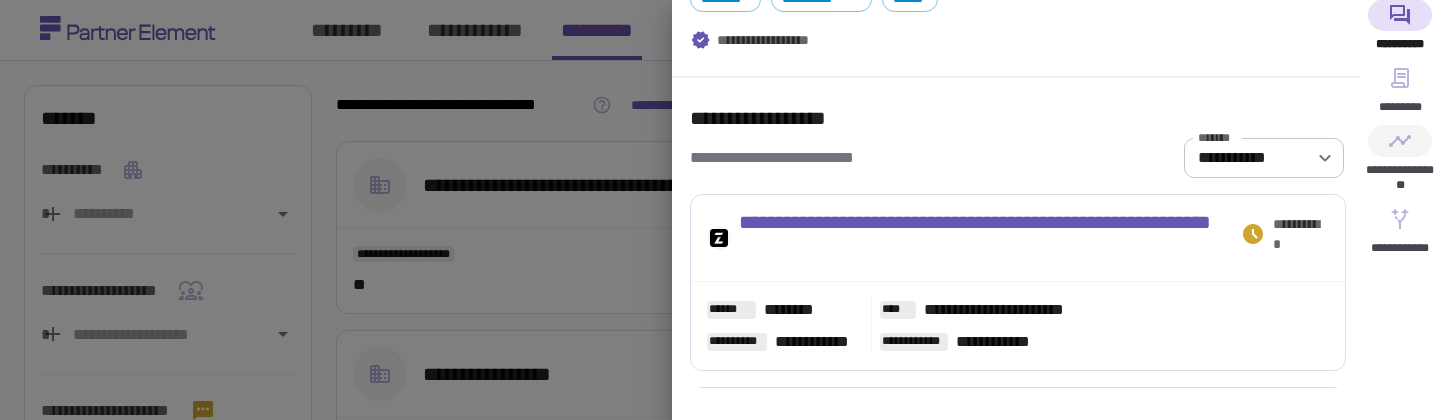 click 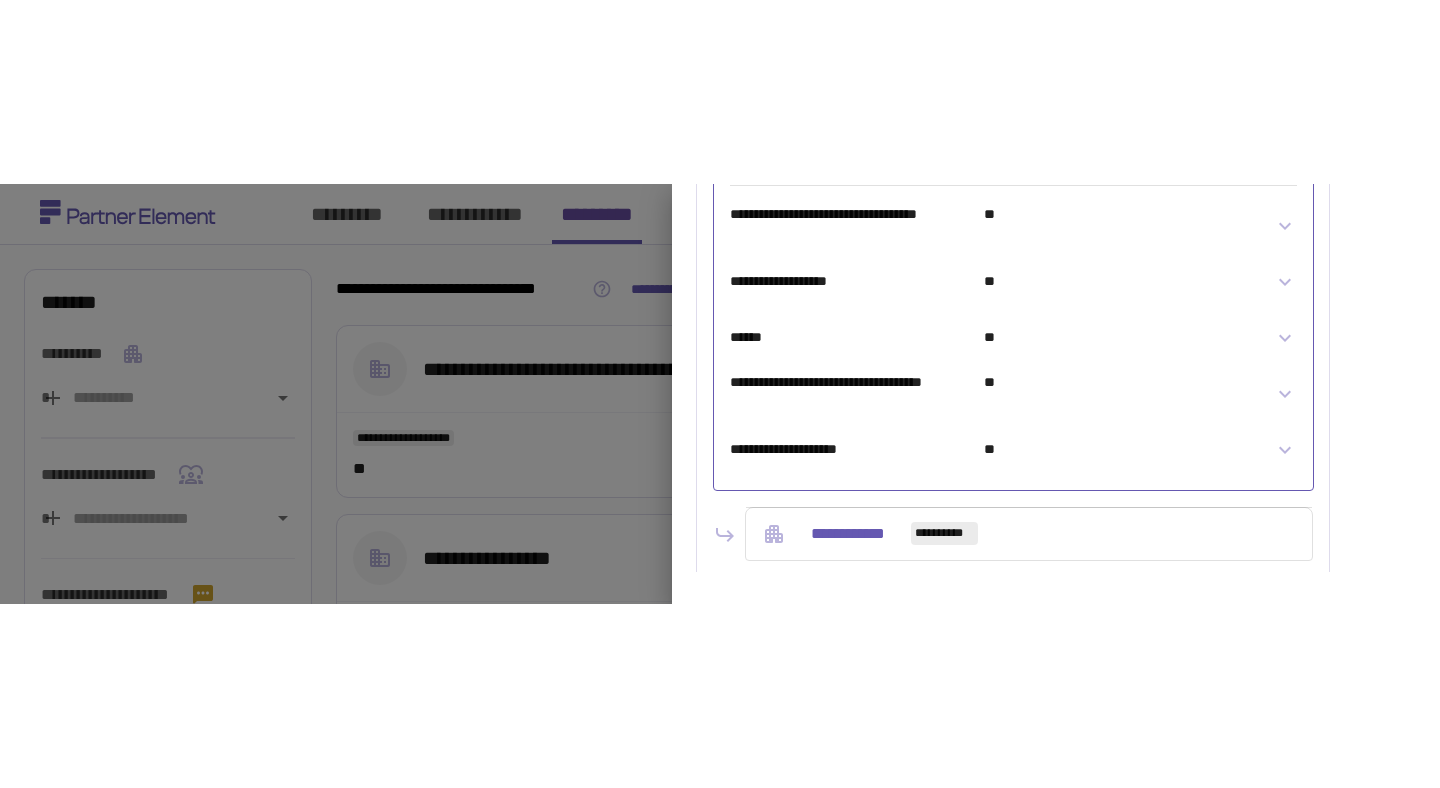 scroll, scrollTop: 604, scrollLeft: 0, axis: vertical 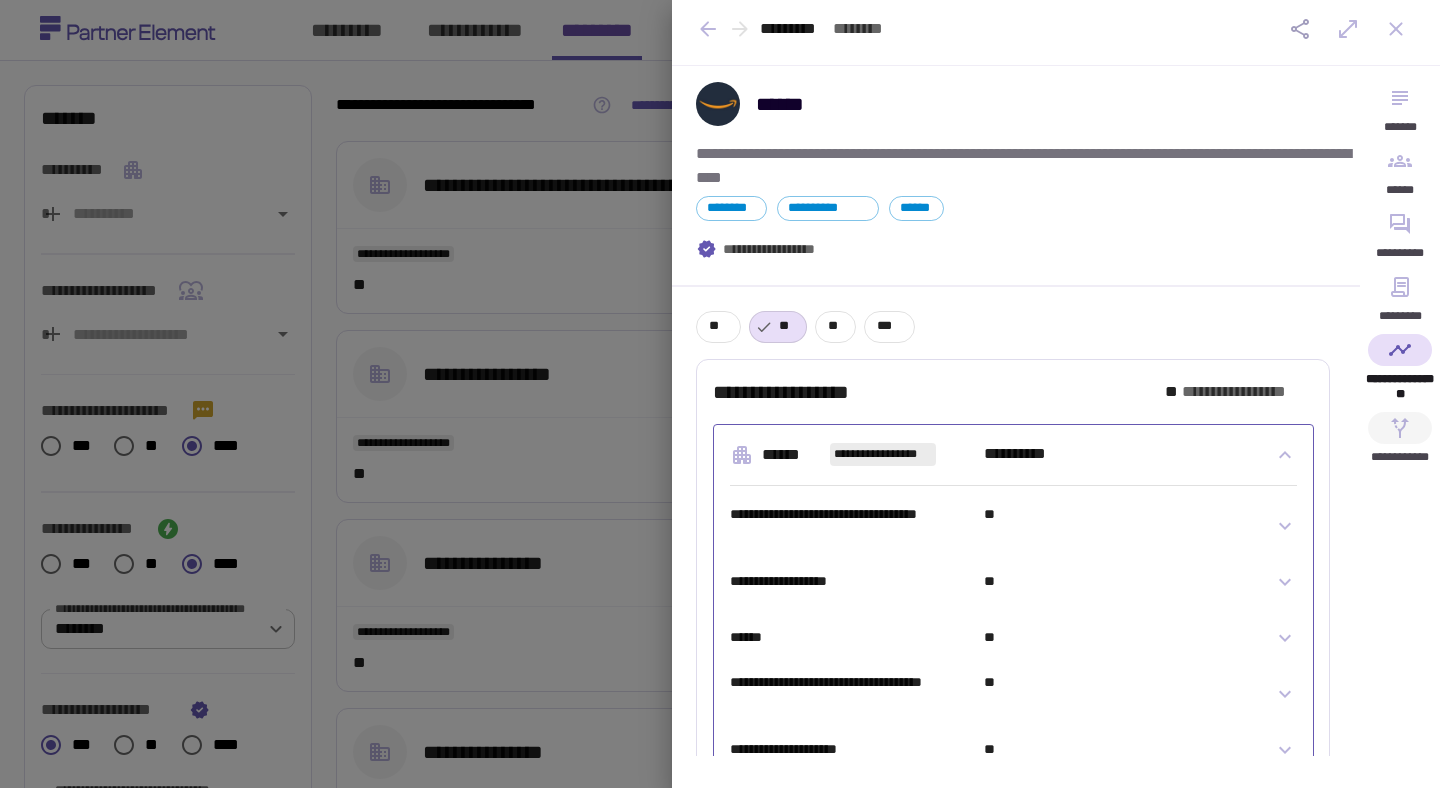 click 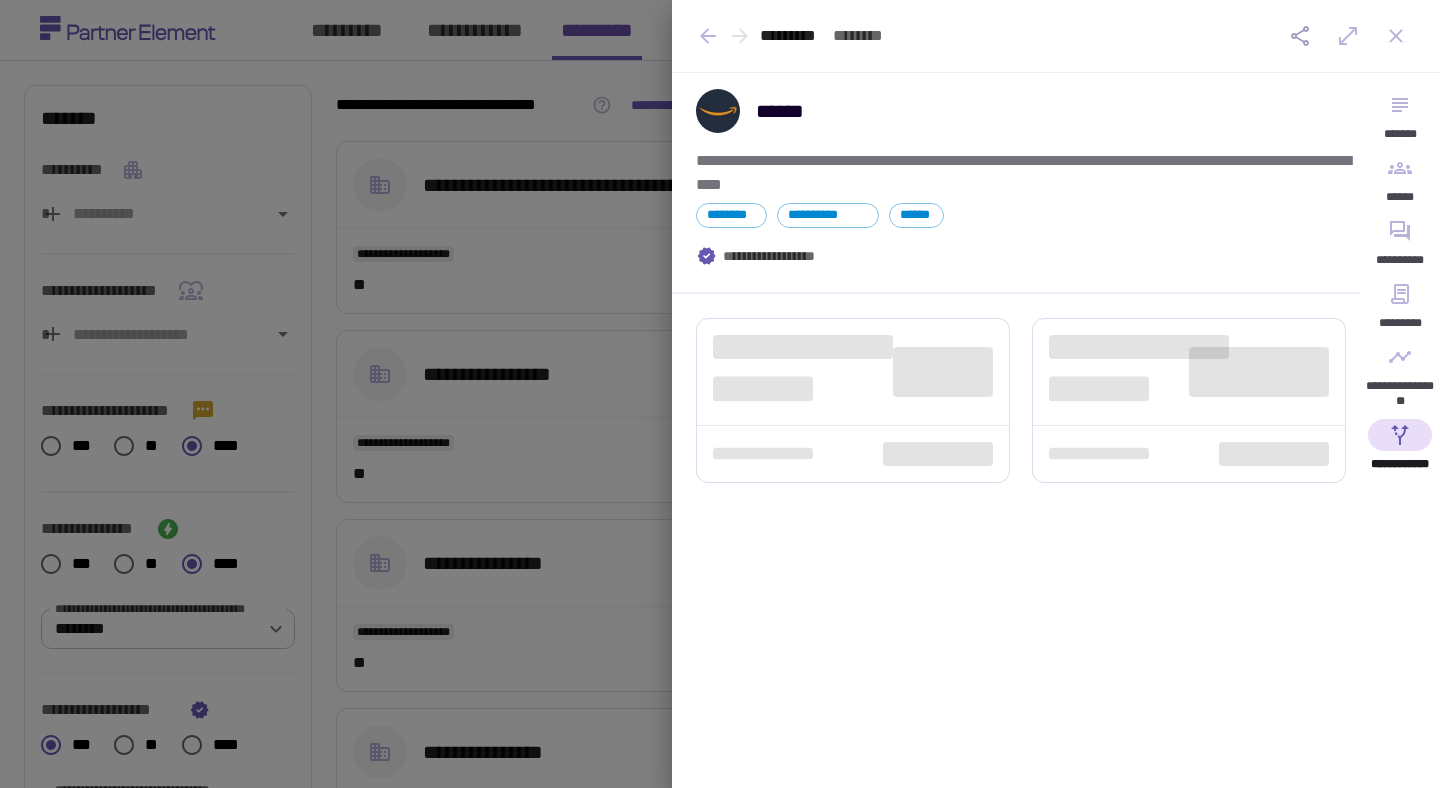 scroll, scrollTop: 0, scrollLeft: 0, axis: both 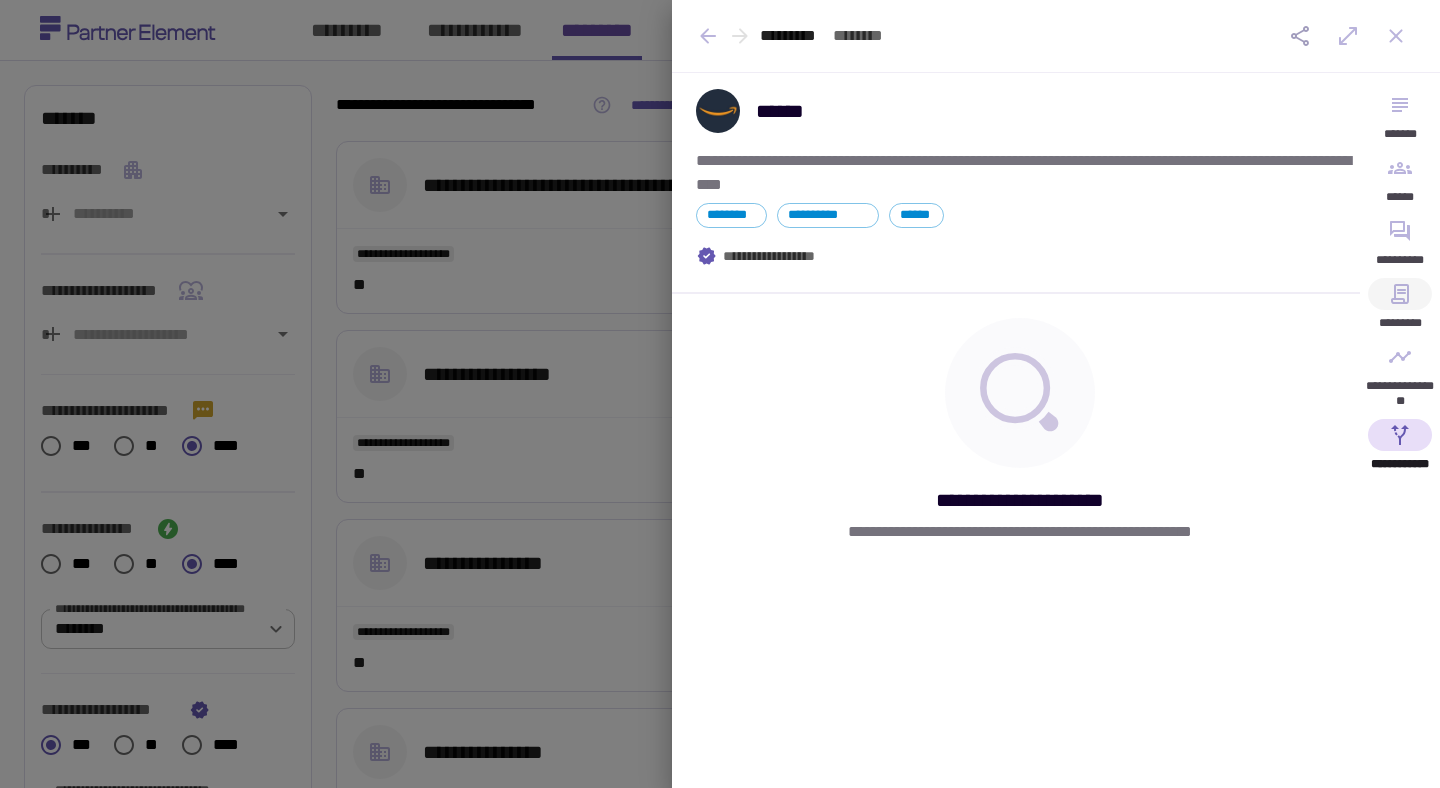 click 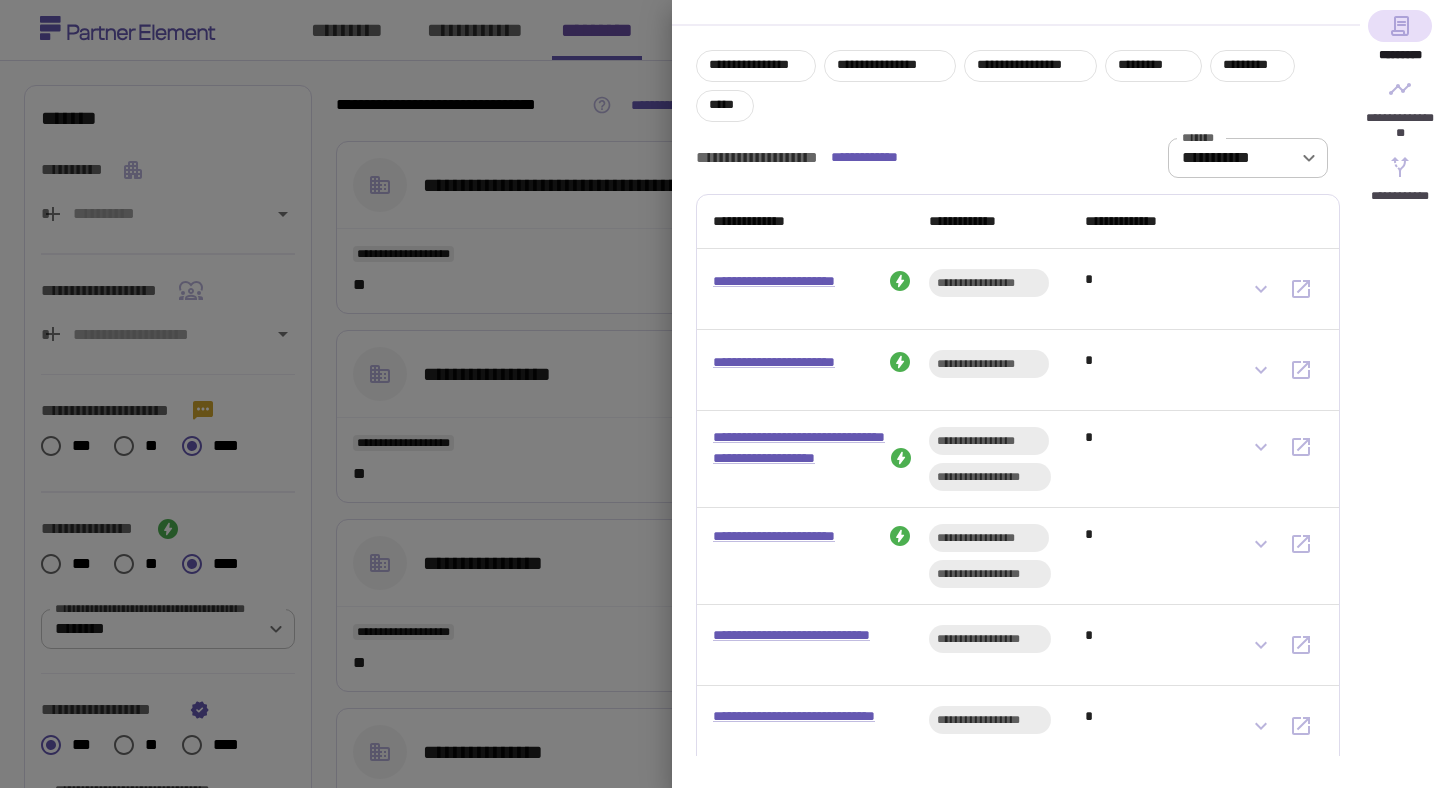 scroll, scrollTop: 293, scrollLeft: 0, axis: vertical 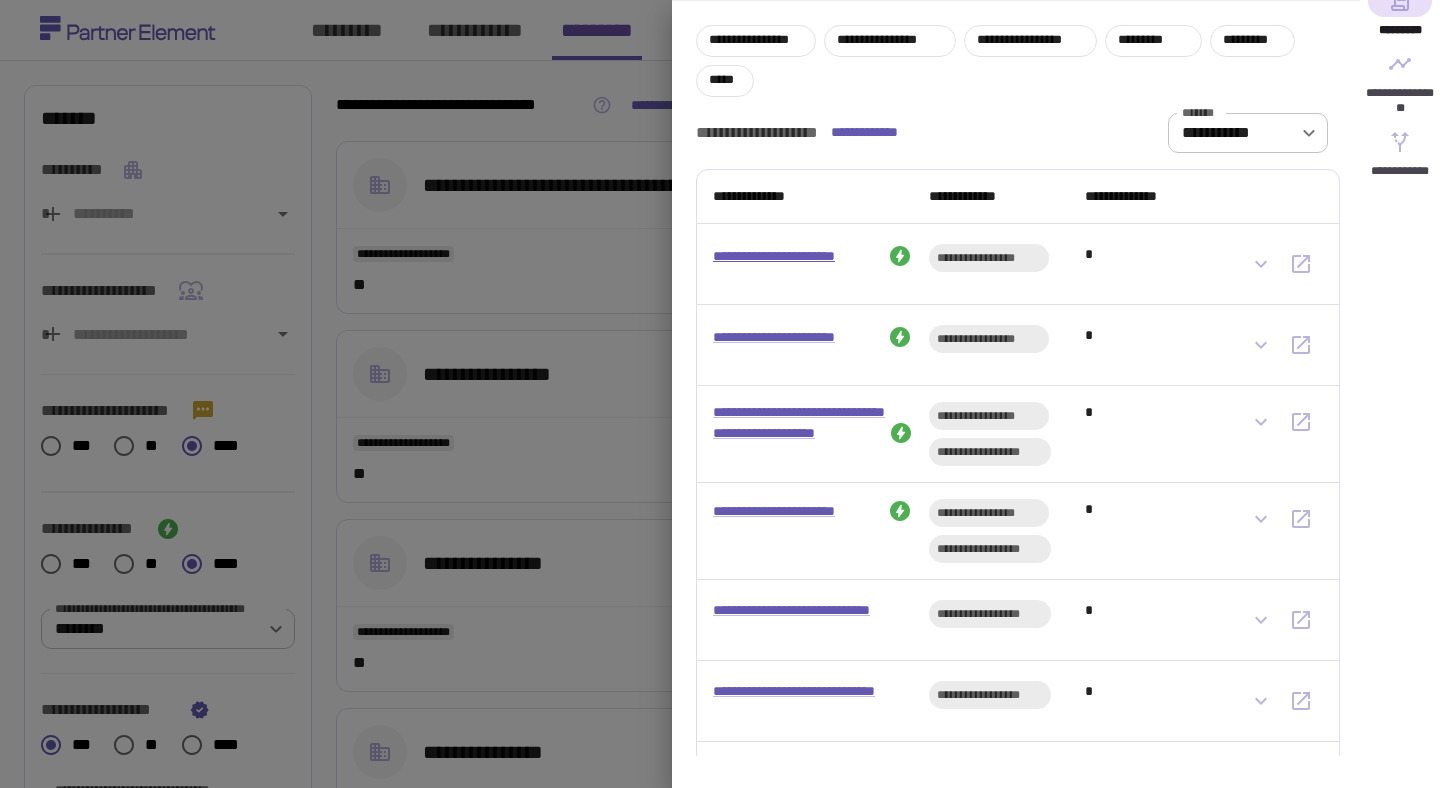click on "**********" at bounding box center (798, 256) 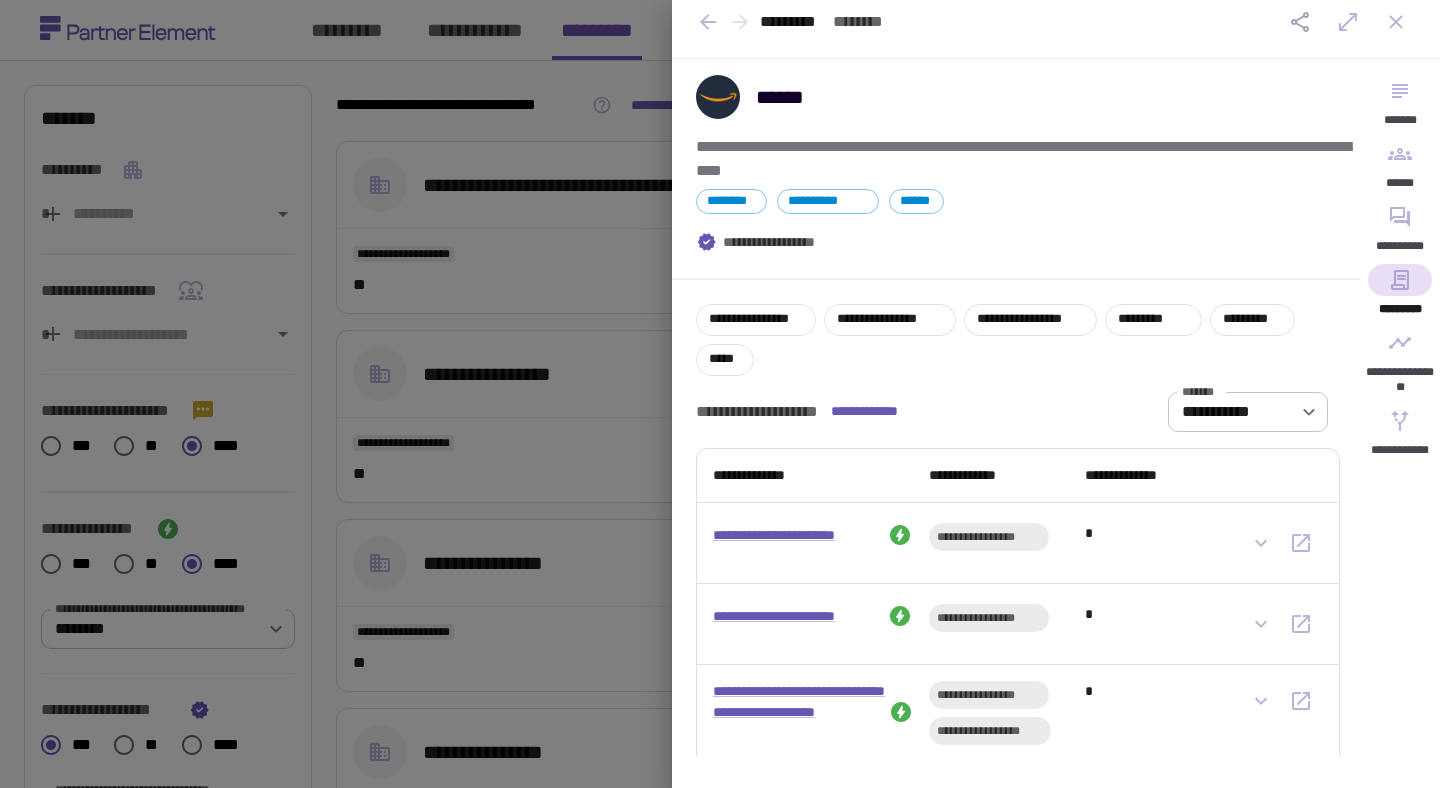 scroll, scrollTop: 0, scrollLeft: 0, axis: both 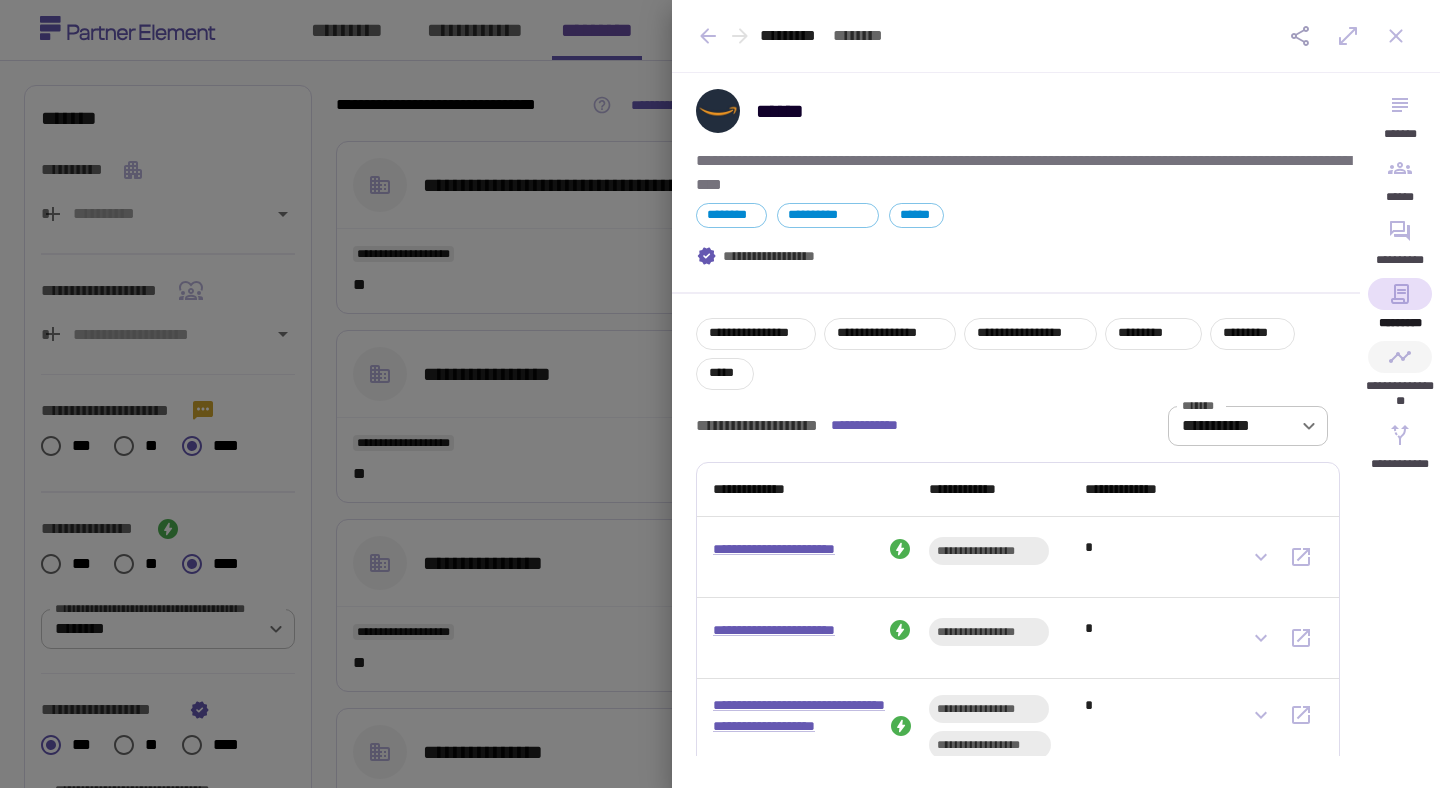 click 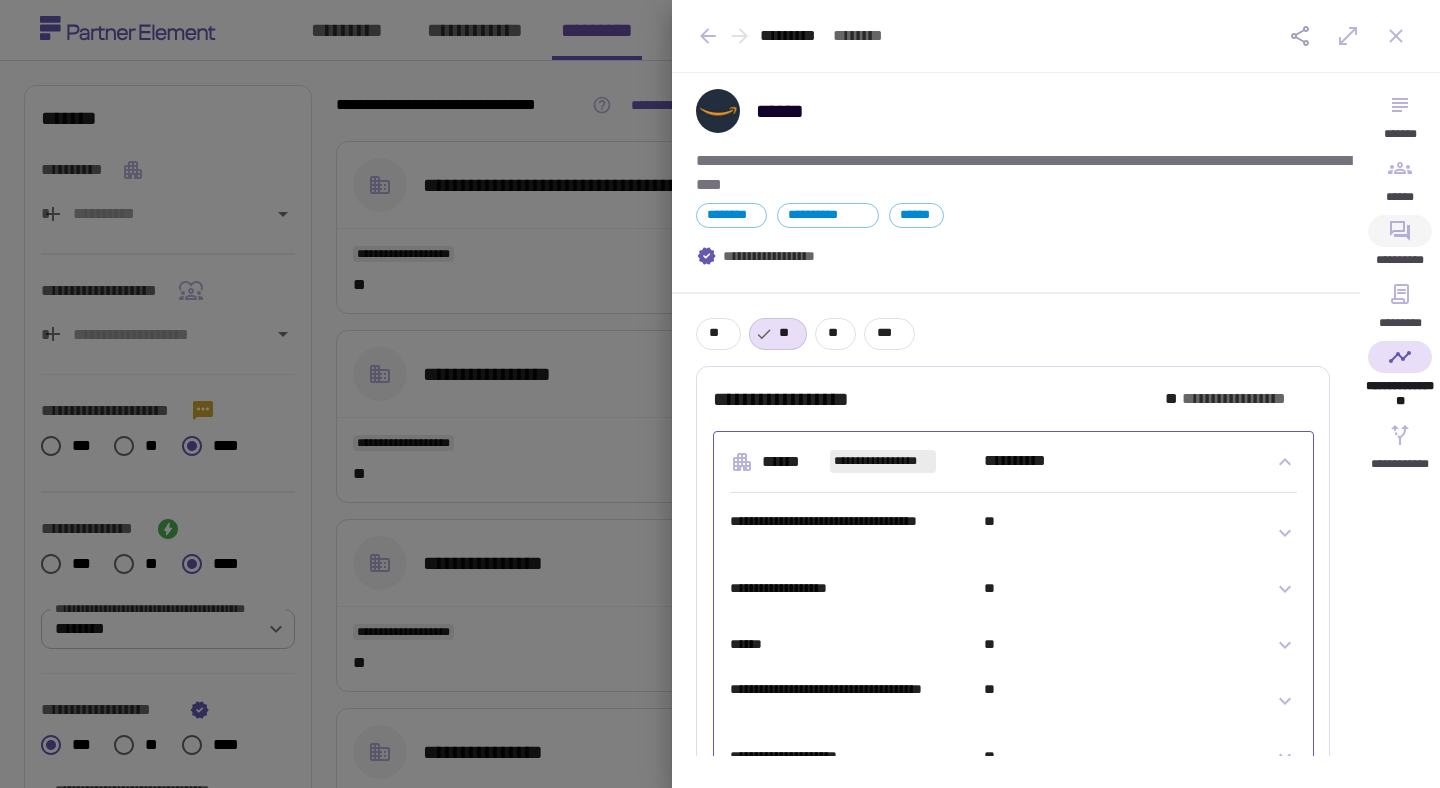 click 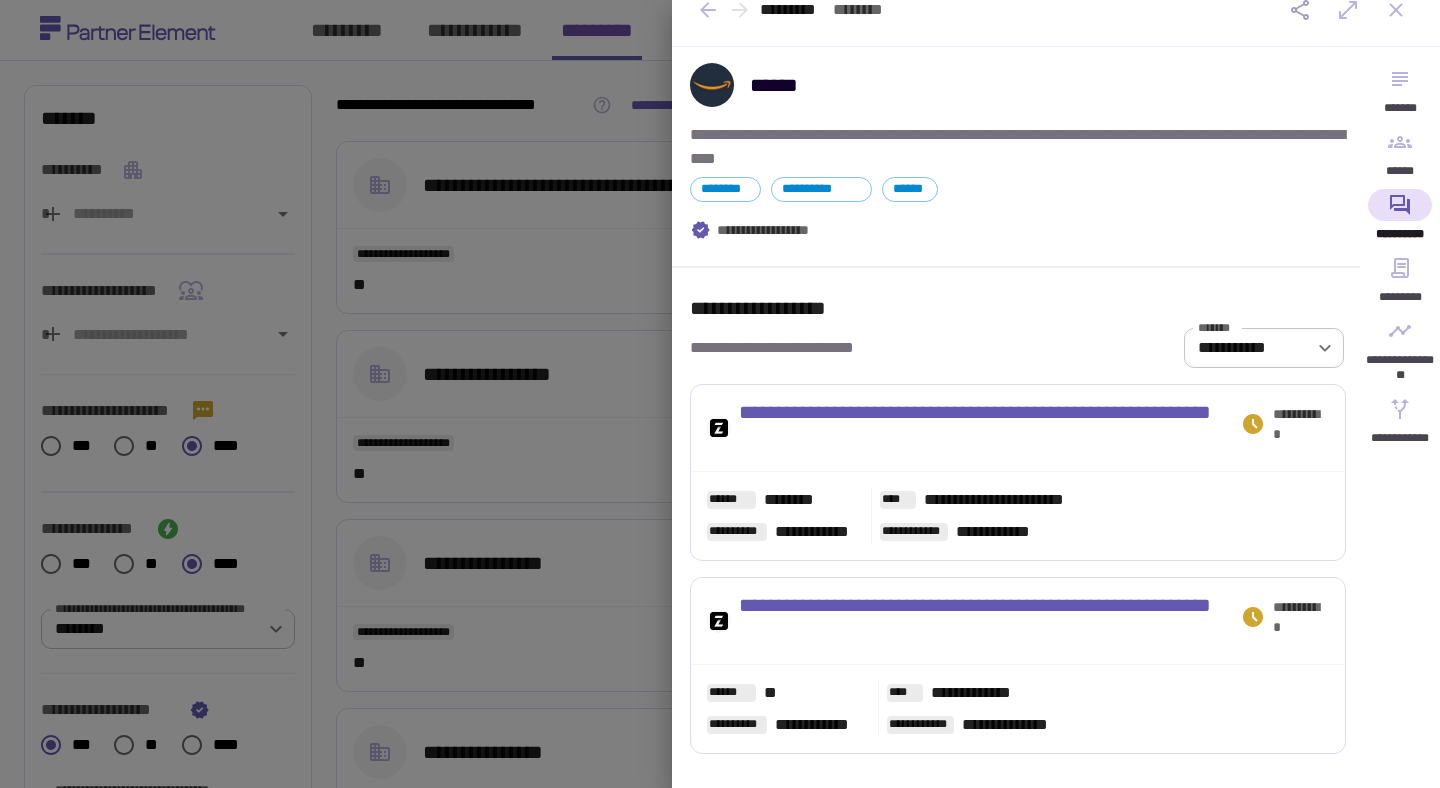 scroll, scrollTop: 0, scrollLeft: 0, axis: both 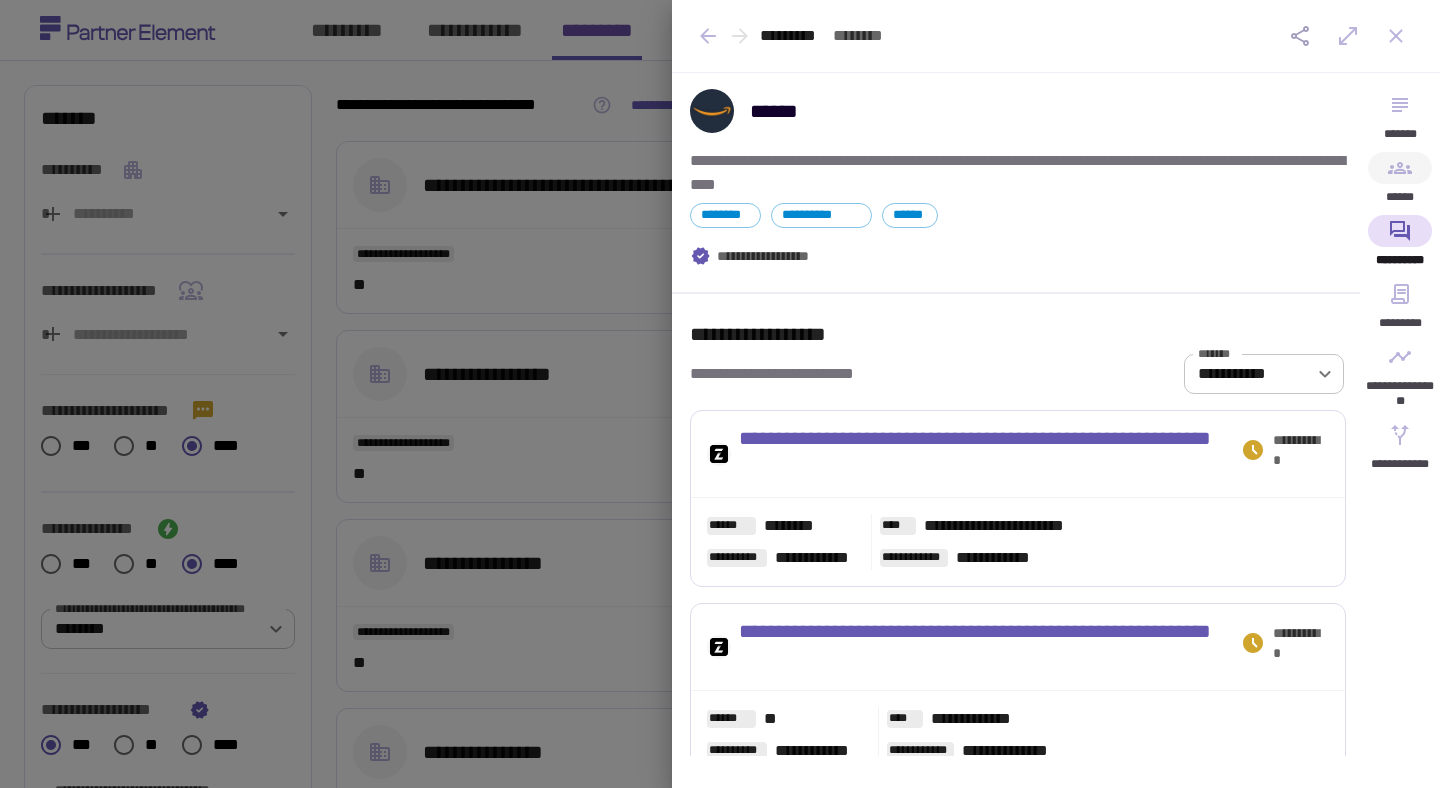 click 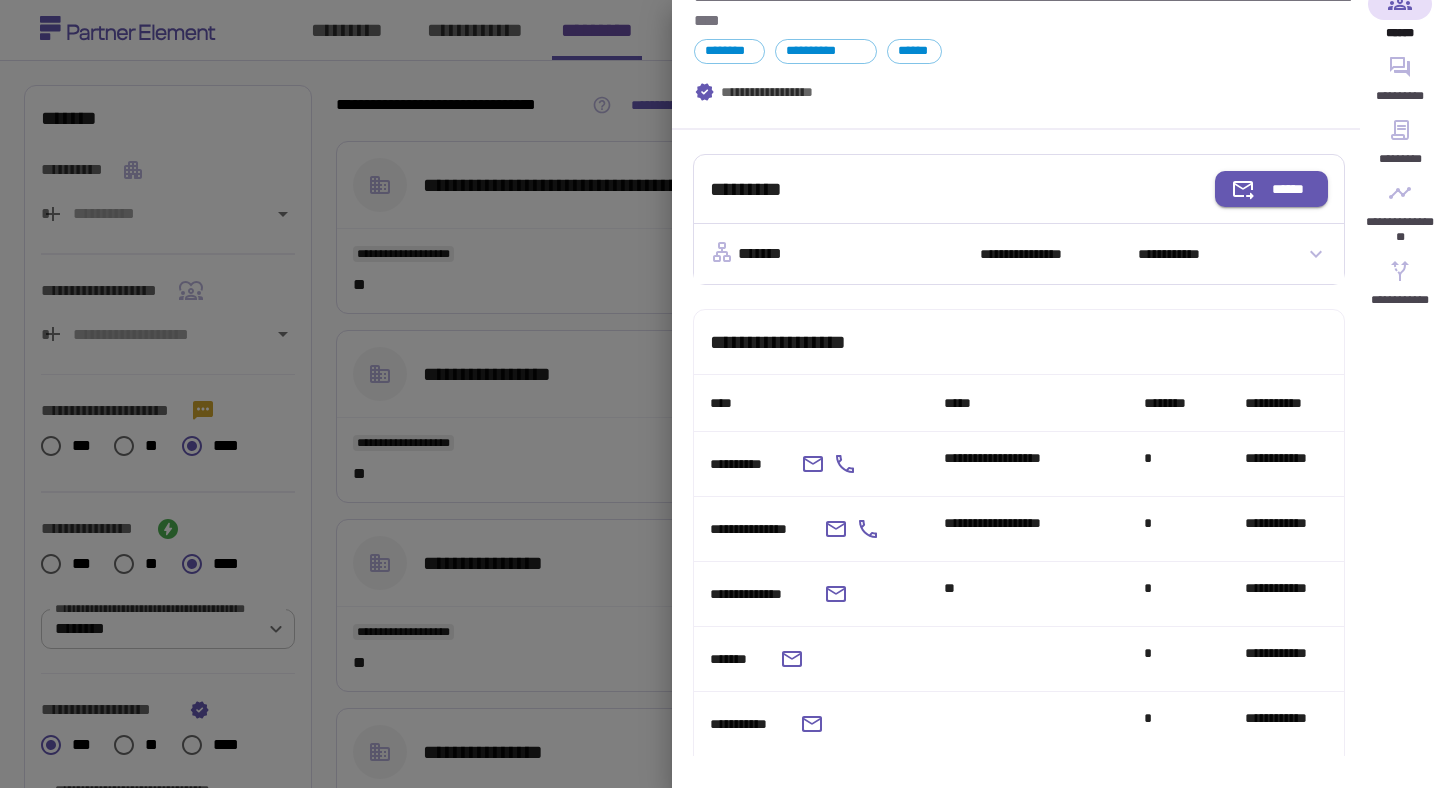 scroll, scrollTop: 0, scrollLeft: 0, axis: both 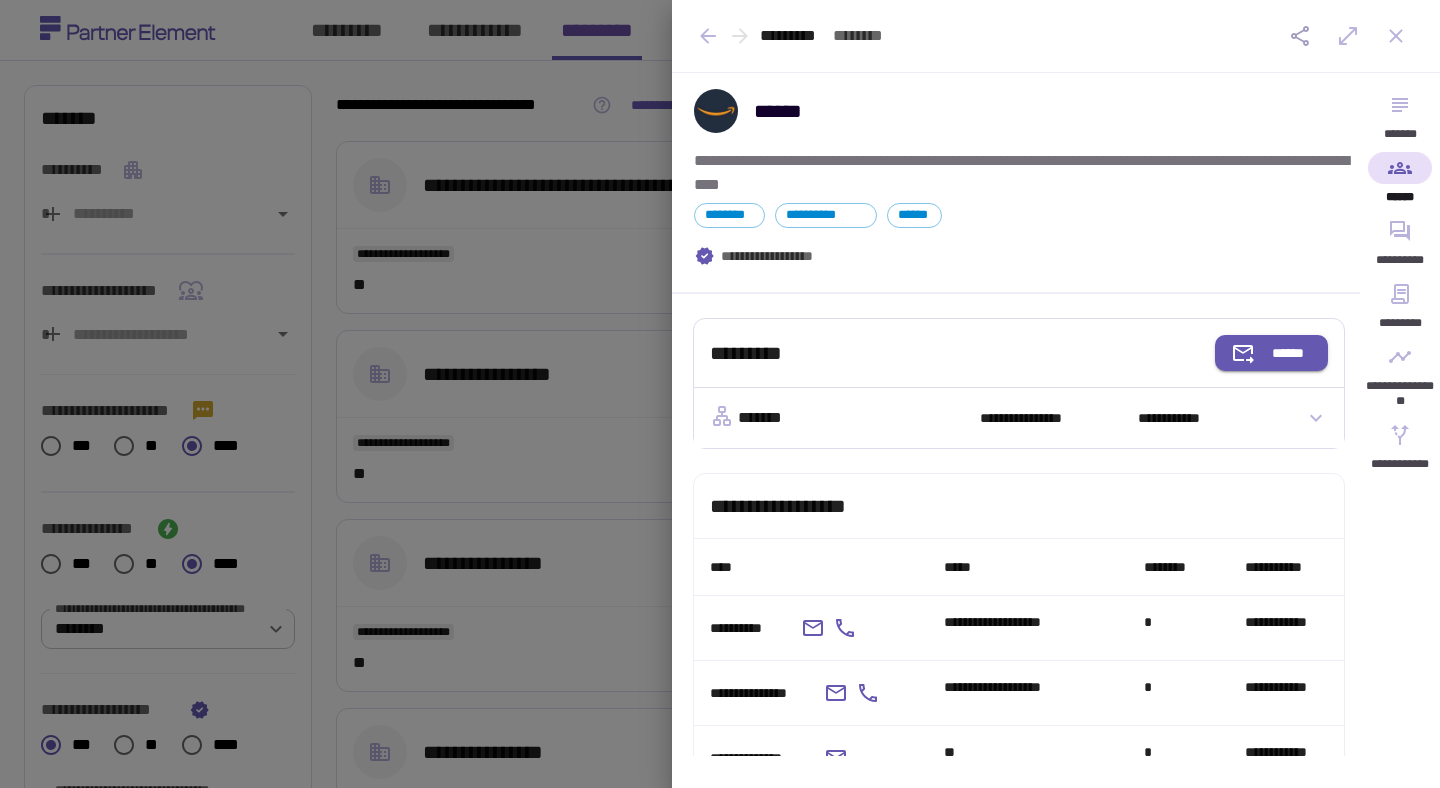 click at bounding box center [720, 394] 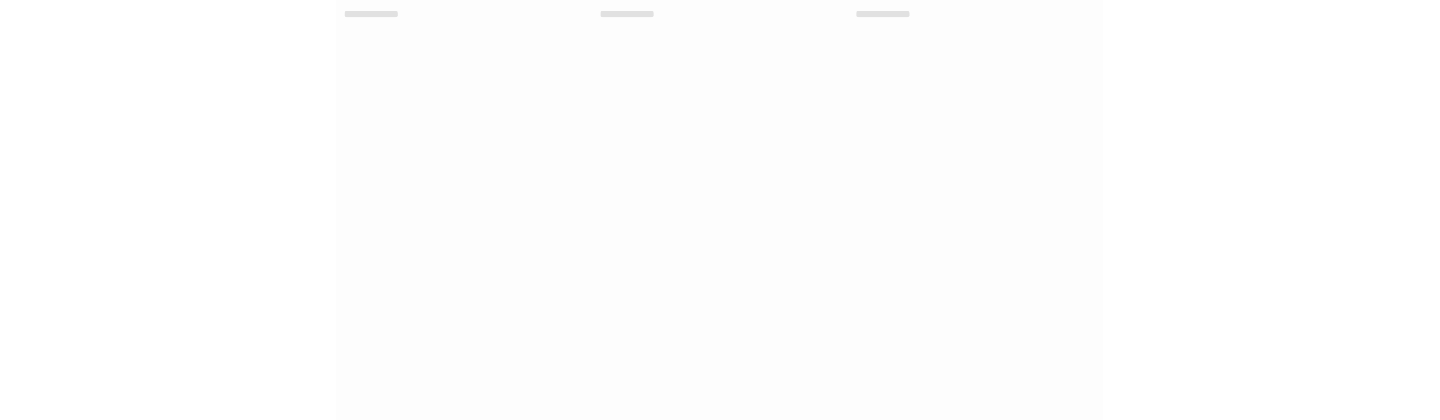 scroll, scrollTop: 0, scrollLeft: 0, axis: both 